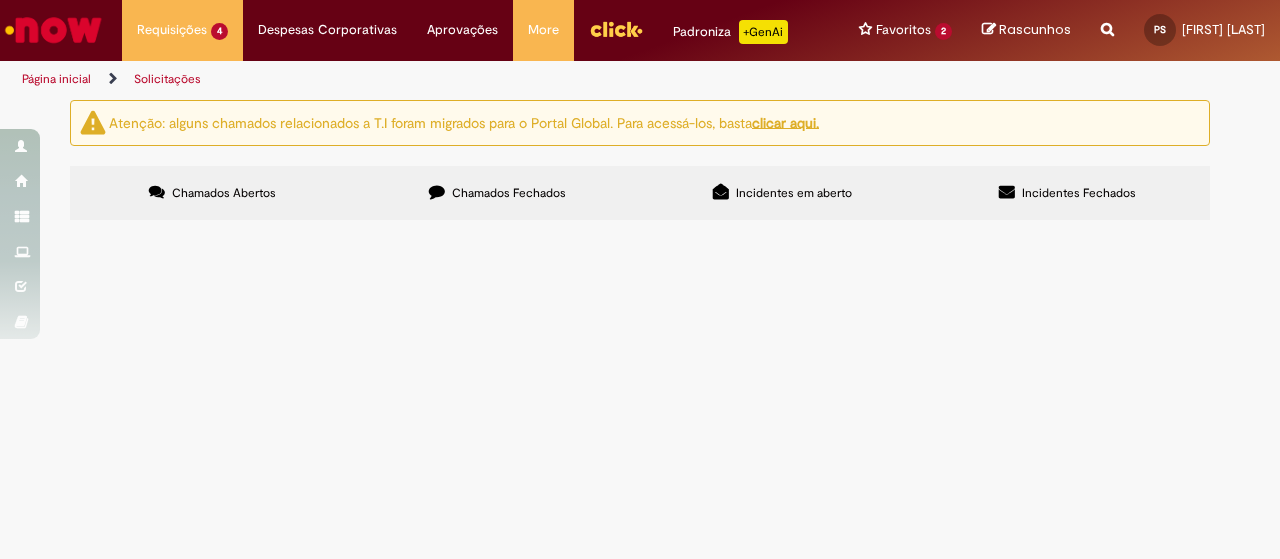 scroll, scrollTop: 0, scrollLeft: 0, axis: both 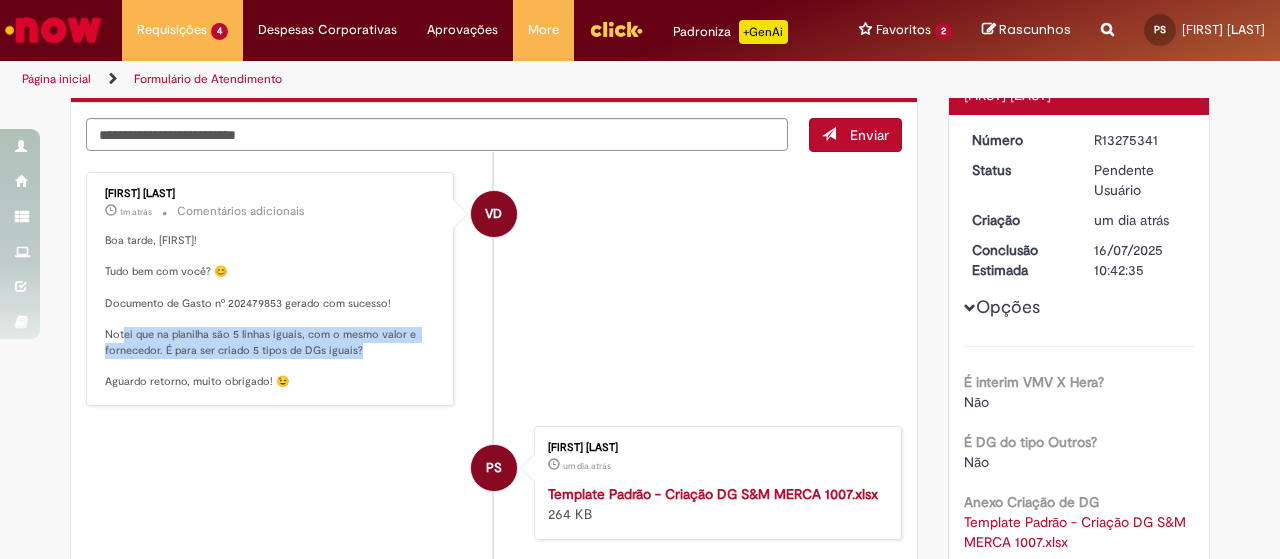 drag, startPoint x: 121, startPoint y: 331, endPoint x: 370, endPoint y: 357, distance: 250.35374 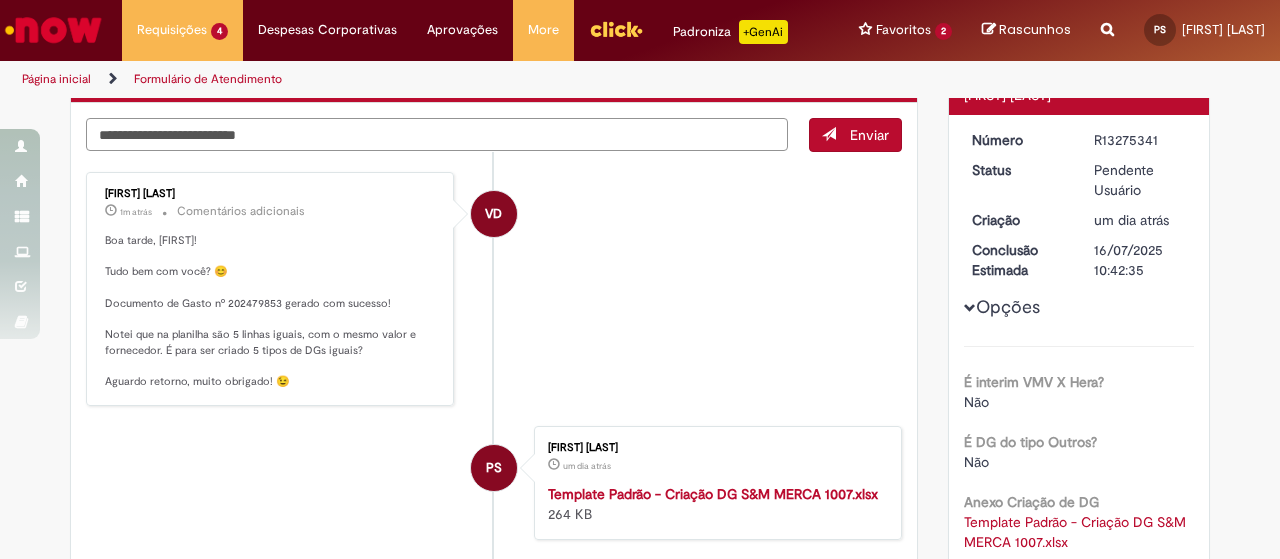click at bounding box center (437, 134) 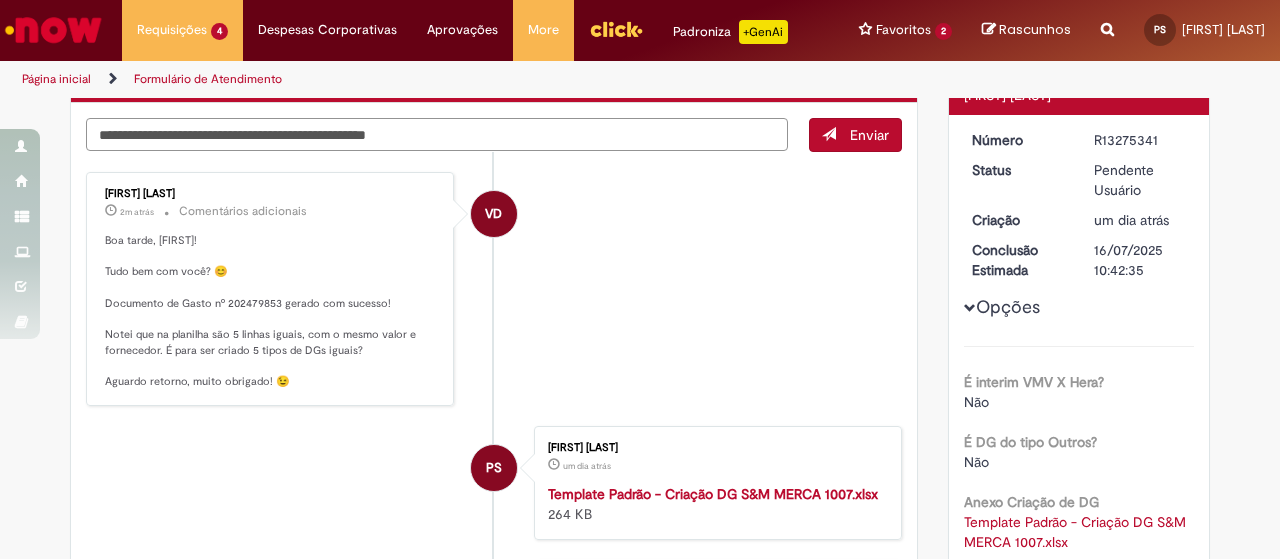 click on "**********" at bounding box center [437, 134] 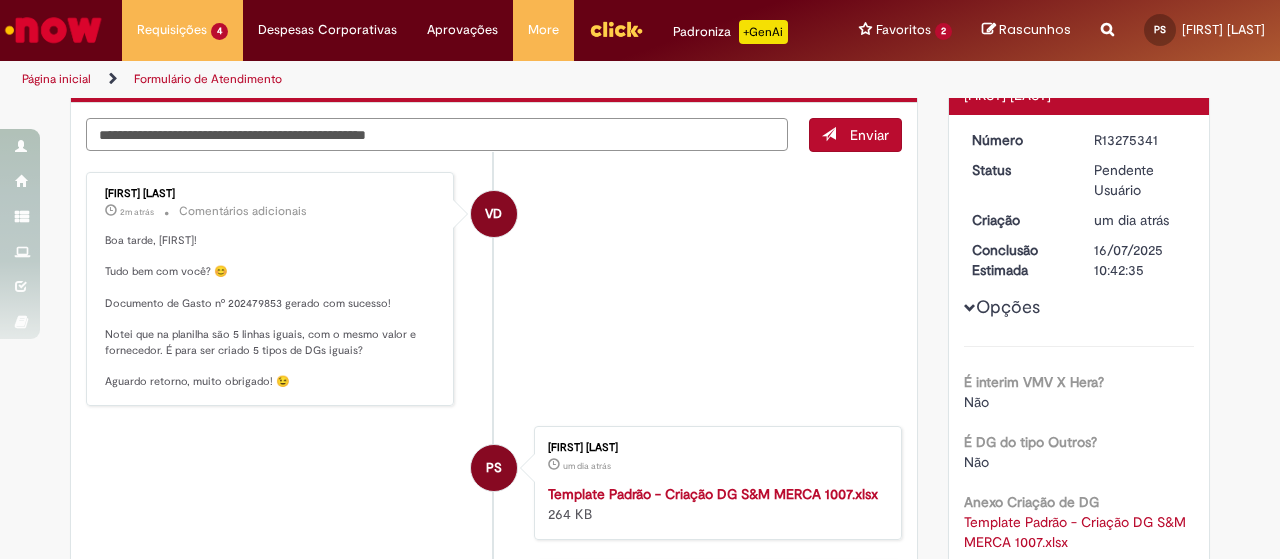 drag, startPoint x: 234, startPoint y: 131, endPoint x: 467, endPoint y: 128, distance: 233.01932 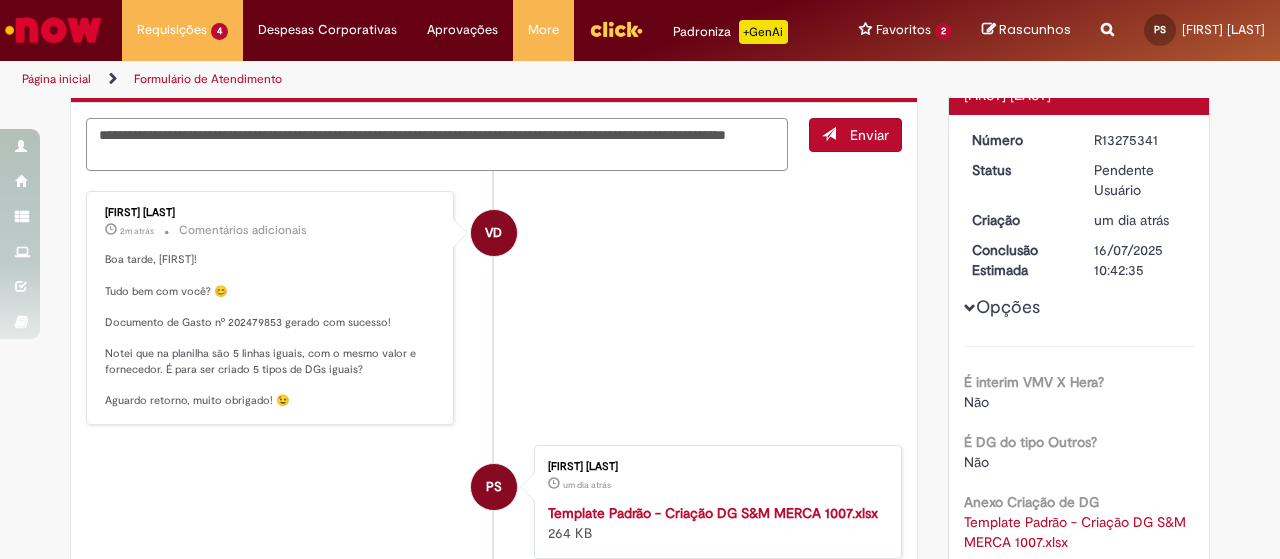 click on "**********" at bounding box center [437, 144] 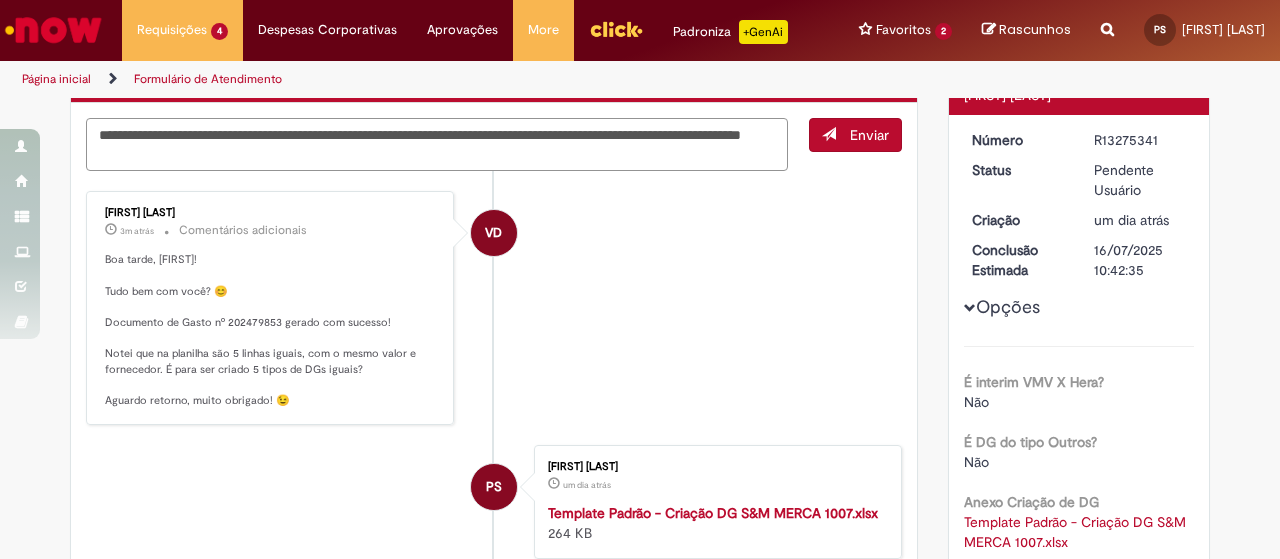 click on "**********" at bounding box center (437, 144) 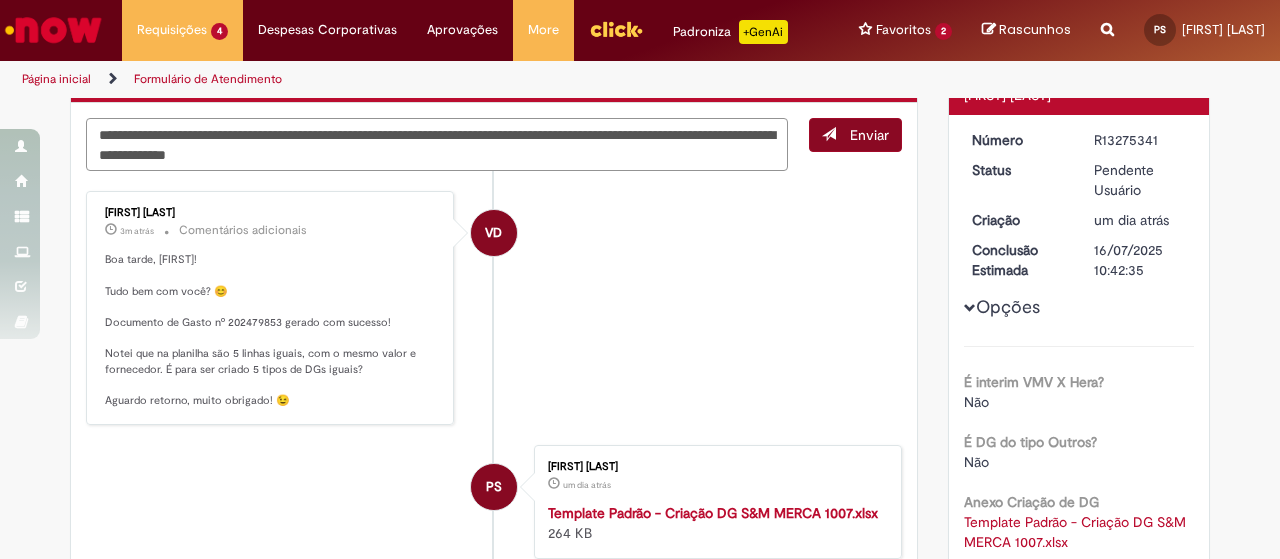 type on "**********" 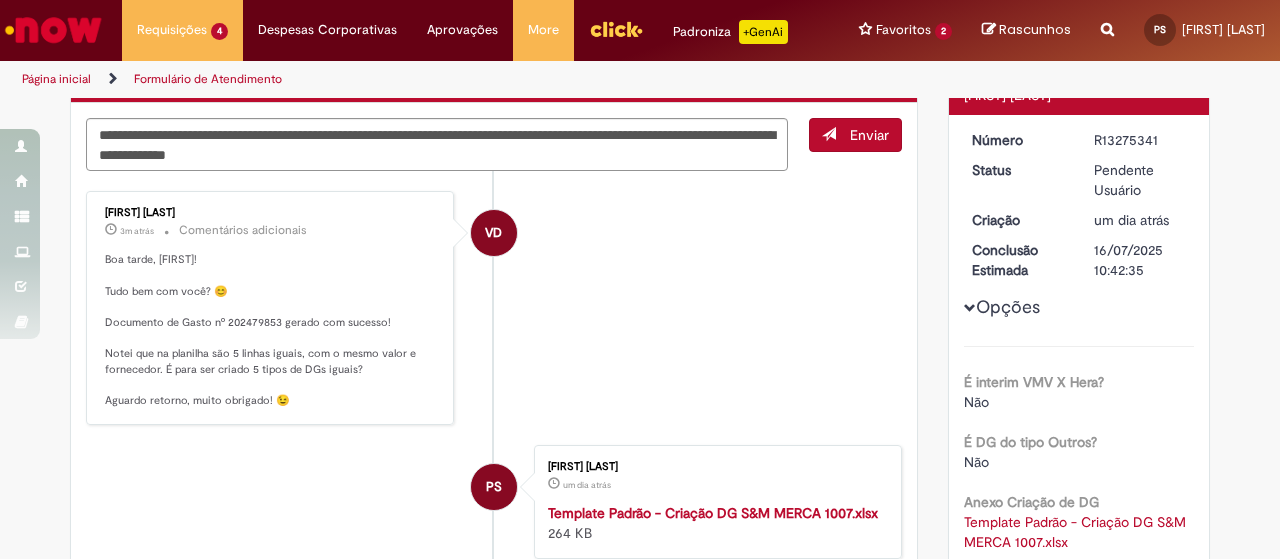 click on "Enviar" at bounding box center [869, 135] 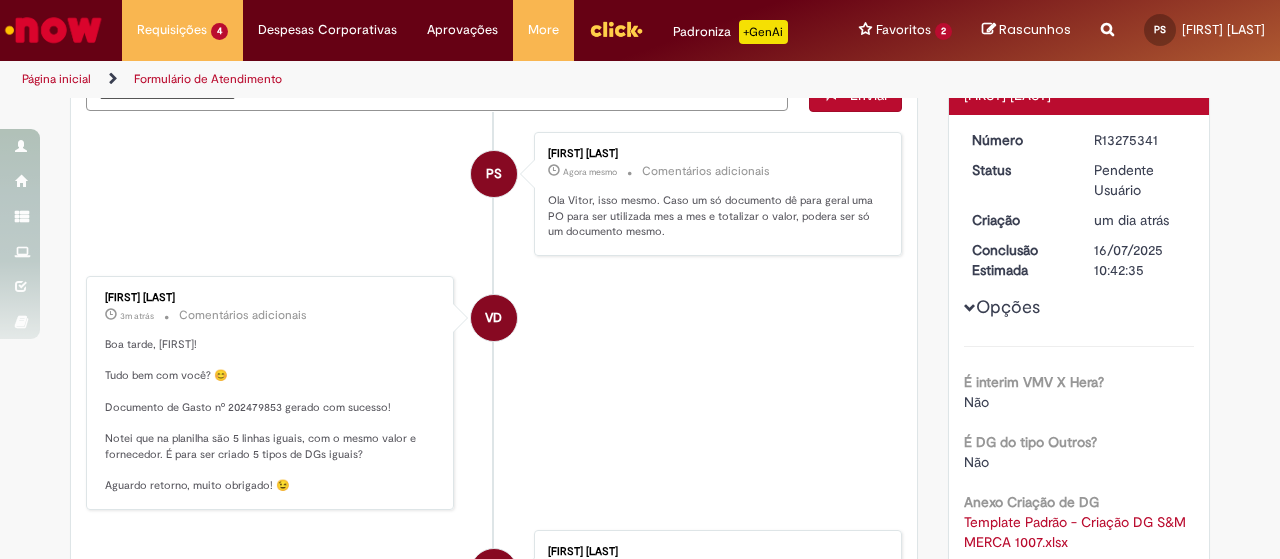 scroll, scrollTop: 160, scrollLeft: 0, axis: vertical 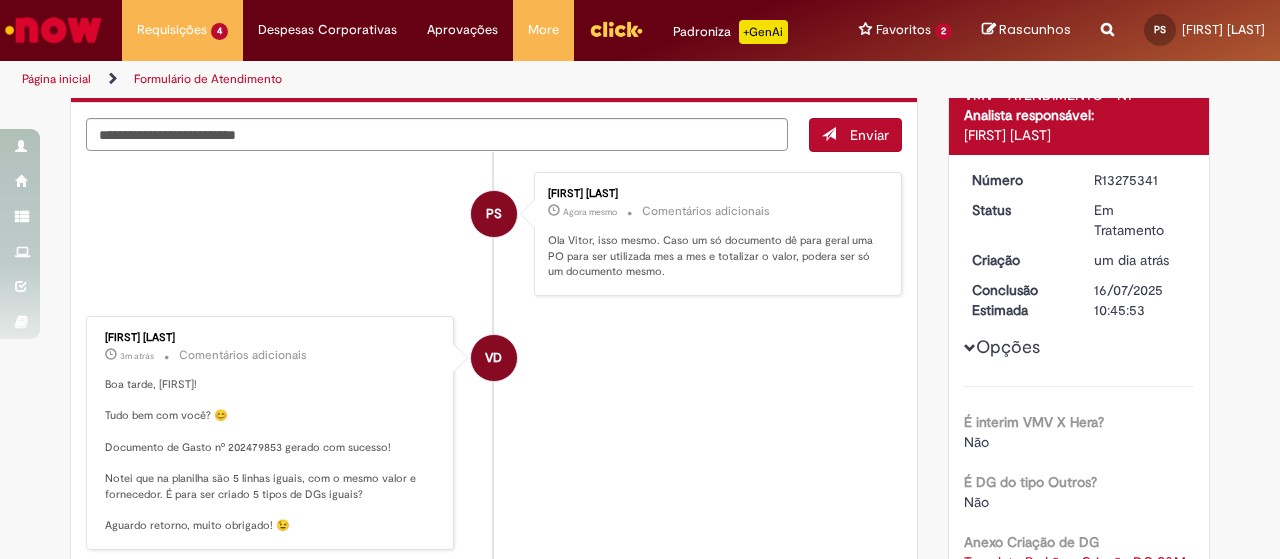 click on "VD
[FIRST] [LAST]
3m atrás 3 minutos atrás     Comentários adicionais
Boa tarde, [FIRST]!
Tudo bem com você? 😊
Documento de Gasto nº 202479853 gerado com sucesso!
Notei que na planilha são 5 linhas iguais, com o mesmo valor e fornecedor. É para ser criado 5 tipos de DGs iguais?
Aguardo retorno, muito obrigado! 😉" at bounding box center (494, 433) 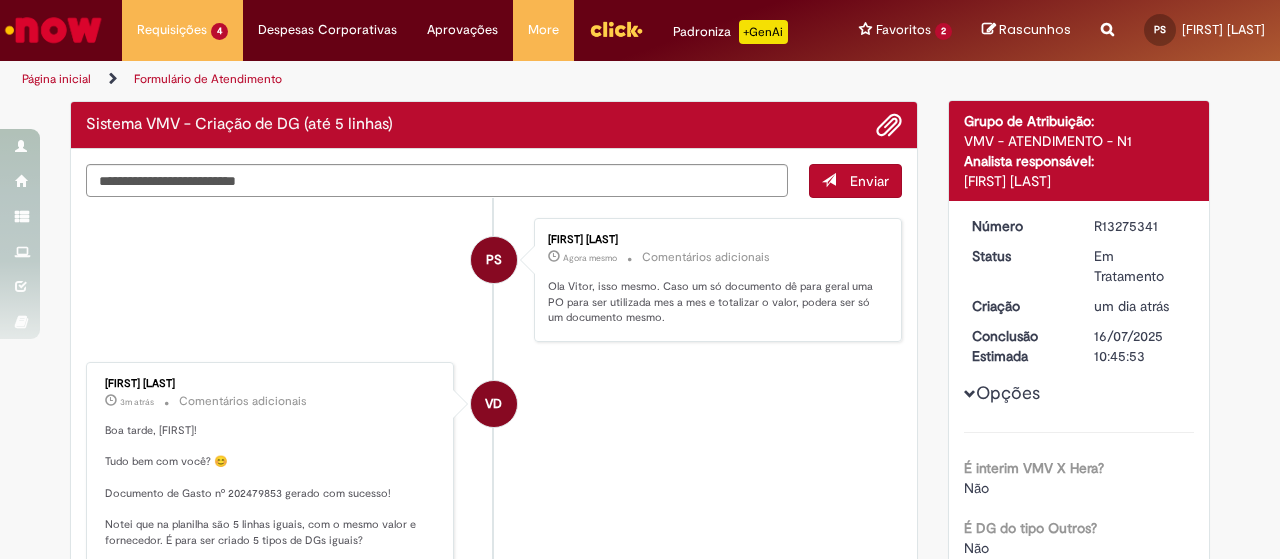 scroll, scrollTop: 0, scrollLeft: 0, axis: both 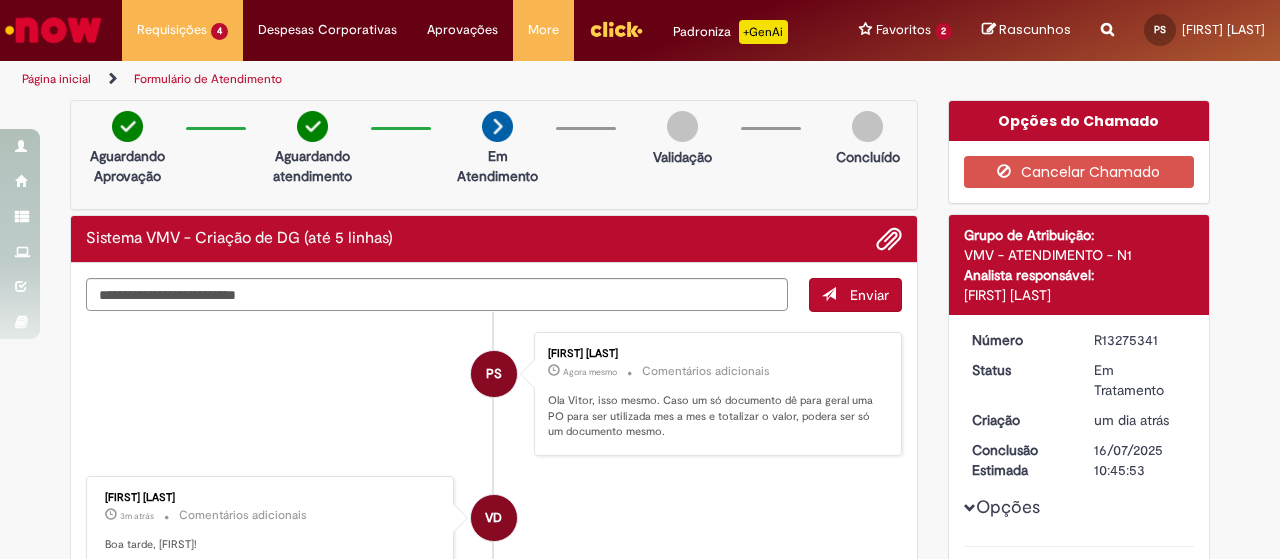 click on "Opções do Chamado
Cancelar Chamado
Detalhes do tíquete
Grupo de Atribuição:
VMV - ATENDIMENTO - N1
Analista responsável:
[FIRST] [LAST]
Número
R13275341
Status
Em Tratamento
Criação
um dia atrás um dia atrás
Conclusão Estimada
16/07/2025 10:45:53
Opções
É interim VMV X Hera?
Não
É DG do tipo Outros?
Não
Anexo Criação de DG
Template Padrão - Criação DG S&M MERCA 1007.xlsx
Descrição
SQUAD MERCAFACIL, favor criar 5 DGs de BRL 10.000 cada, conforme as linhas da planilha." at bounding box center [1079, 579] 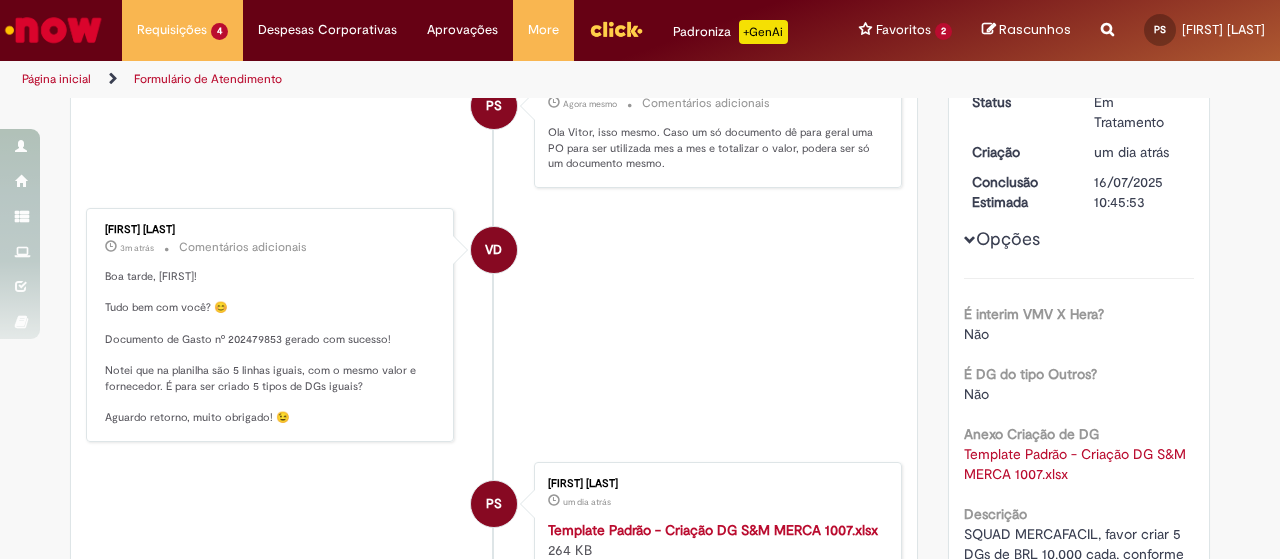 scroll, scrollTop: 300, scrollLeft: 0, axis: vertical 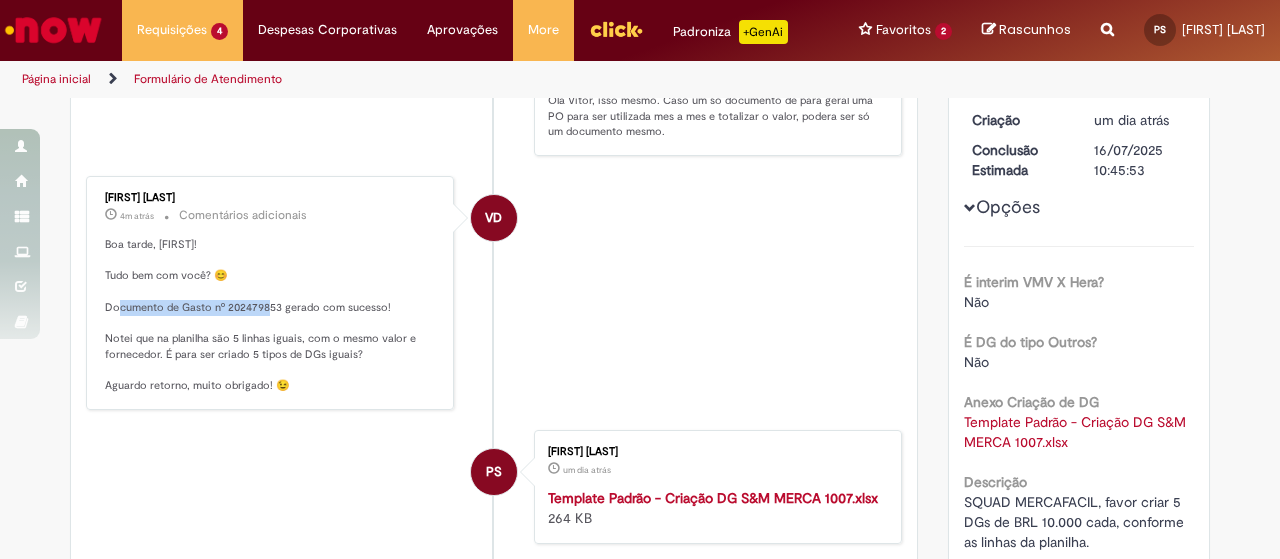drag, startPoint x: 114, startPoint y: 295, endPoint x: 264, endPoint y: 298, distance: 150.03 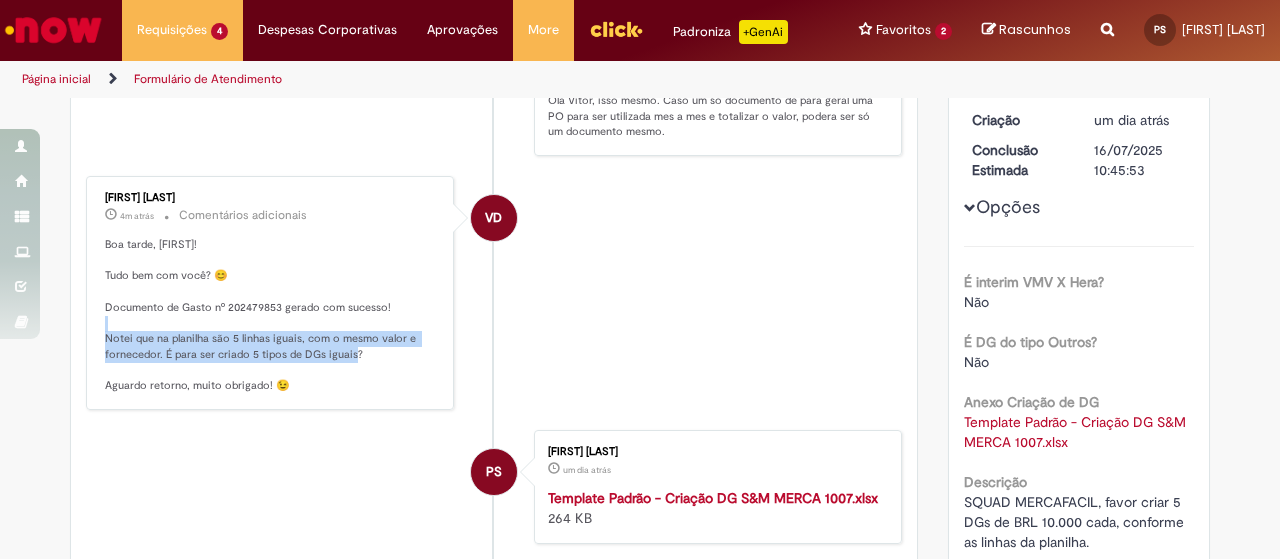 drag, startPoint x: 96, startPoint y: 329, endPoint x: 375, endPoint y: 345, distance: 279.4584 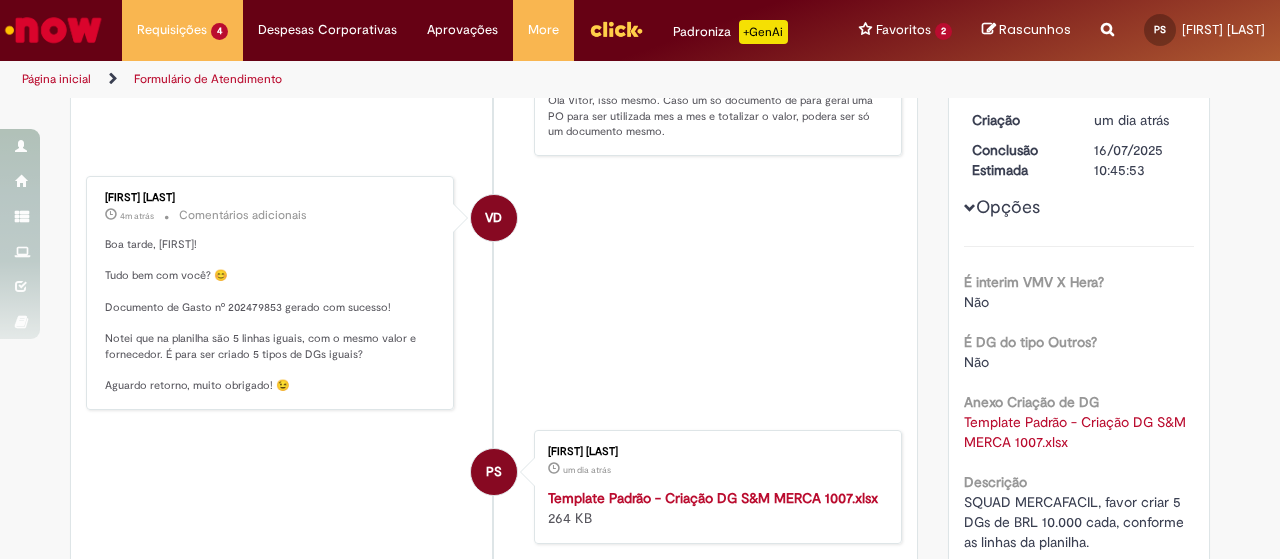 click on "VD
[FIRST] [LAST]
4m atrás 4 minutos atrás     Comentários adicionais
Boa tarde, [FIRST]!
Tudo bem com você? 😊
Documento de Gasto nº 202479853 gerado com sucesso!
Notei que na planilha são 5 linhas iguais, com o mesmo valor e fornecedor. É para ser criado 5 tipos de DGs iguais?
Aguardo retorno, muito obrigado! 😉" at bounding box center [494, 293] 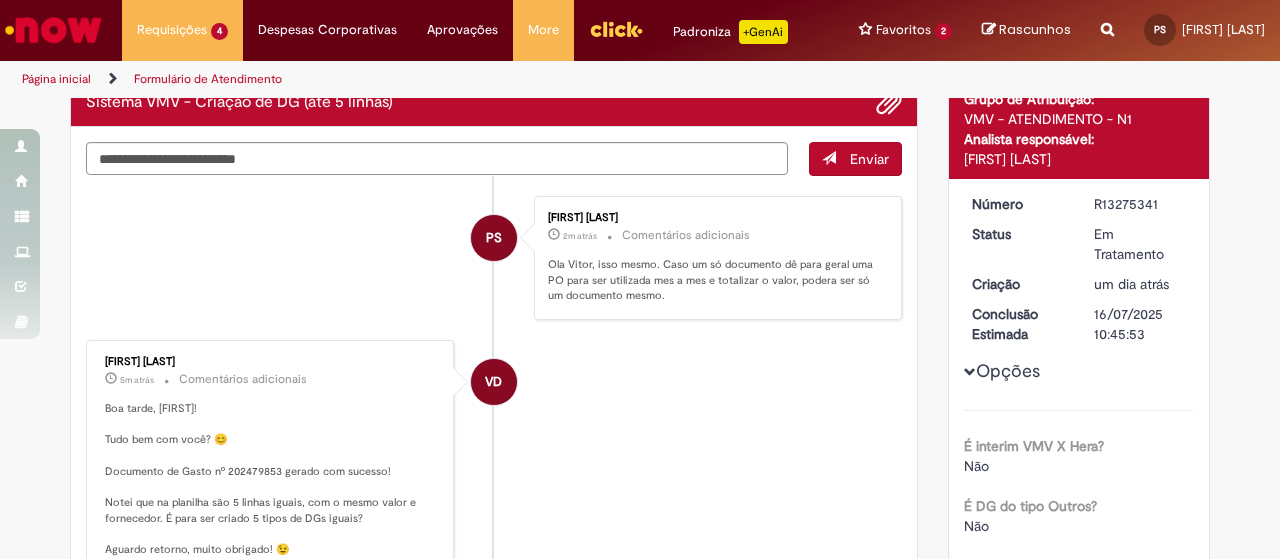 scroll, scrollTop: 200, scrollLeft: 0, axis: vertical 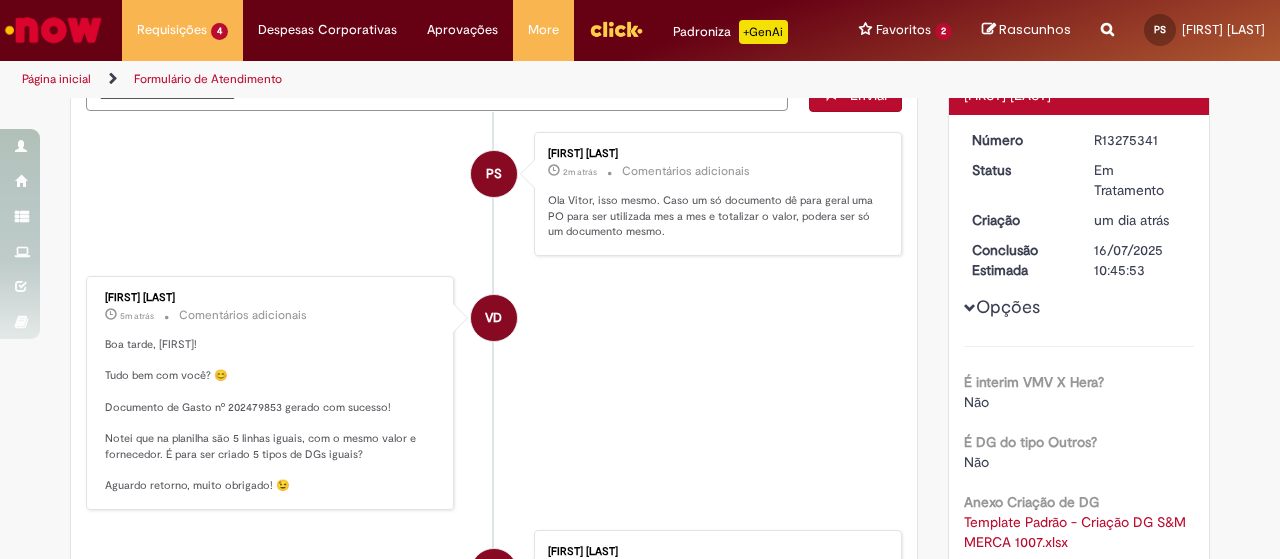 drag, startPoint x: 96, startPoint y: 289, endPoint x: 218, endPoint y: 292, distance: 122.03688 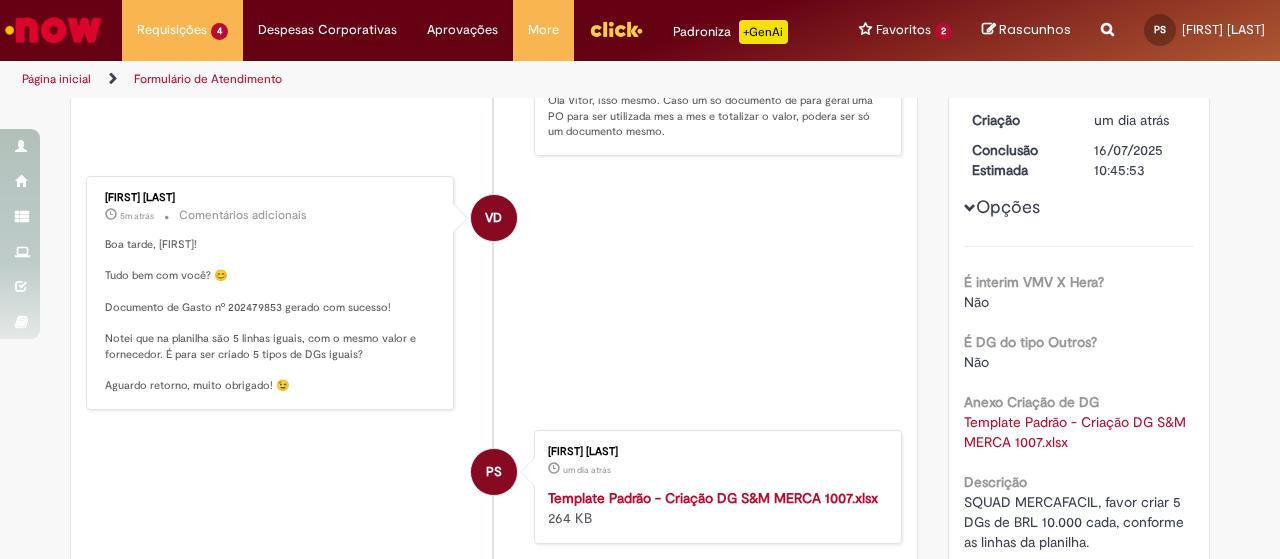 scroll, scrollTop: 400, scrollLeft: 0, axis: vertical 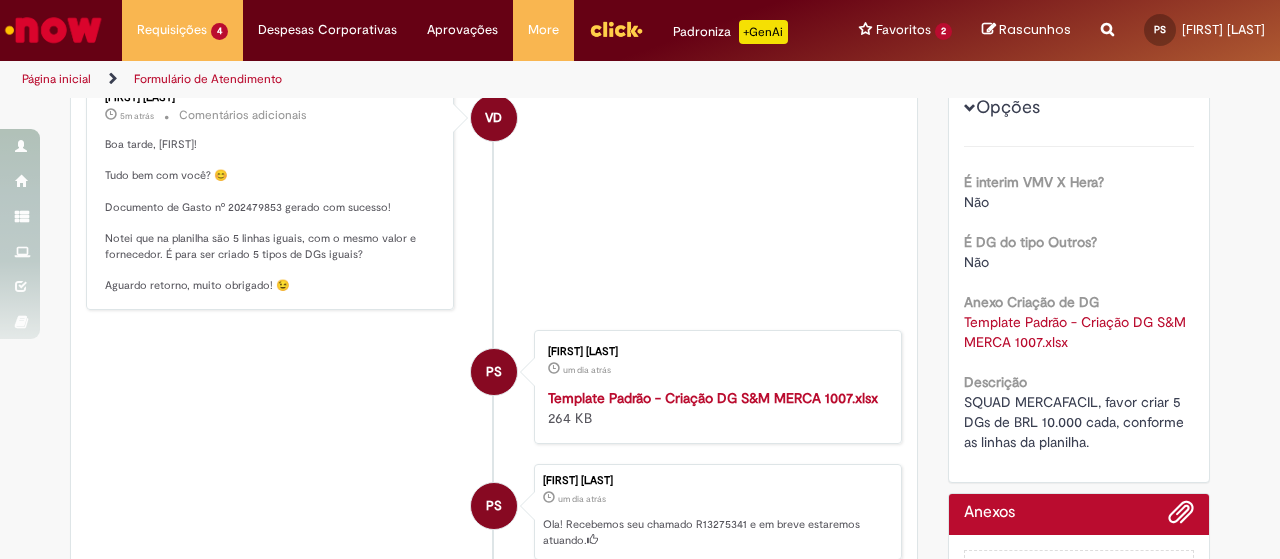 click on "VD
[FIRST] [LAST]
5m atrás 5 minutos atrás     Comentários adicionais
Boa tarde, [FIRST]!
Tudo bem com você? 😊
Documento de Gasto nº 202479853 gerado com sucesso!
Notei que na planilha são 5 linhas iguais, com o mesmo valor e fornecedor. É para ser criado 5 tipos de DGs iguais?
Aguardo retorno, muito obrigado! 😉" at bounding box center (494, 193) 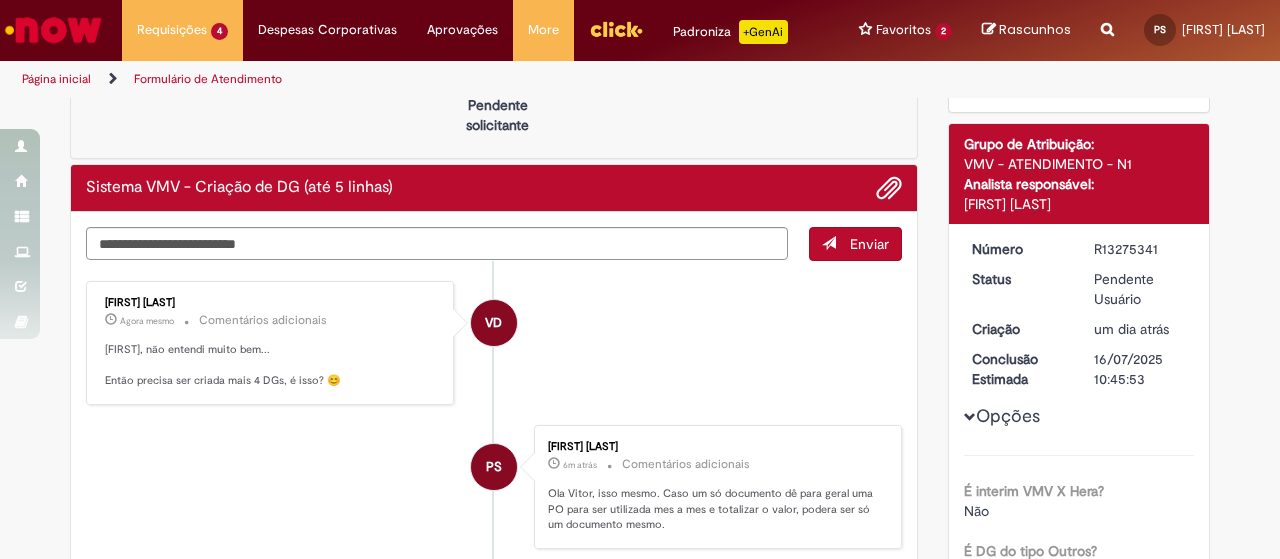 scroll, scrollTop: 0, scrollLeft: 0, axis: both 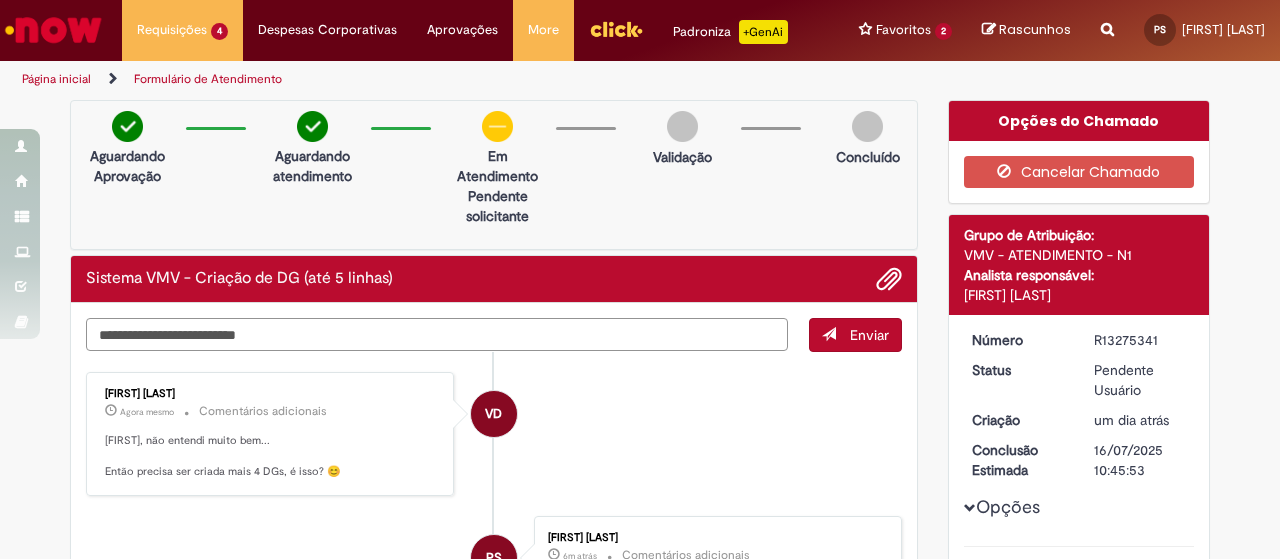 click at bounding box center [437, 334] 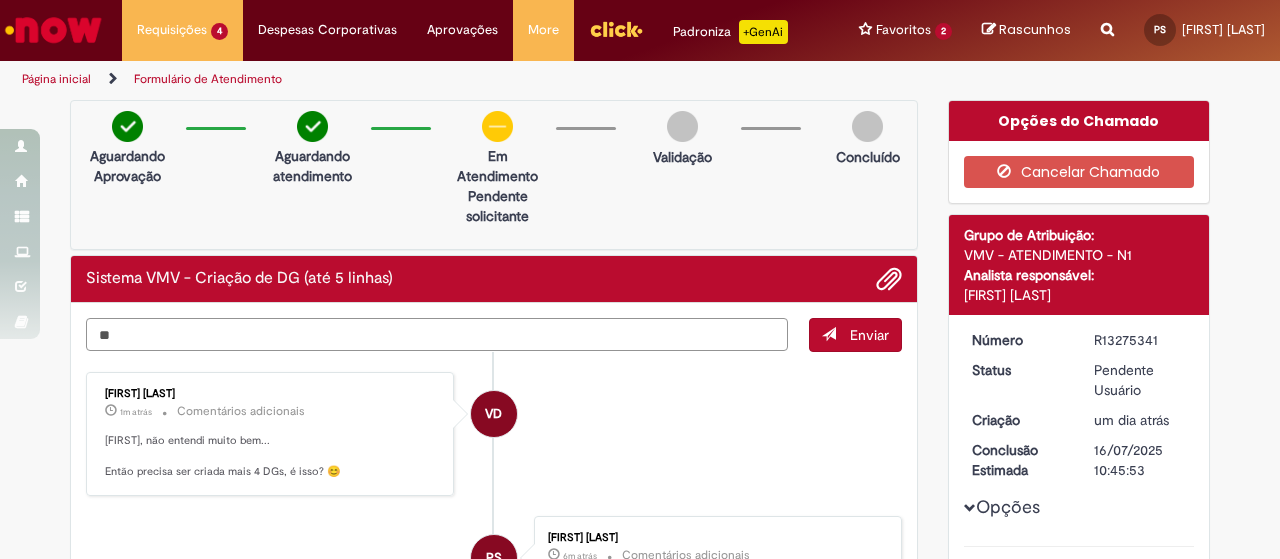 type on "*" 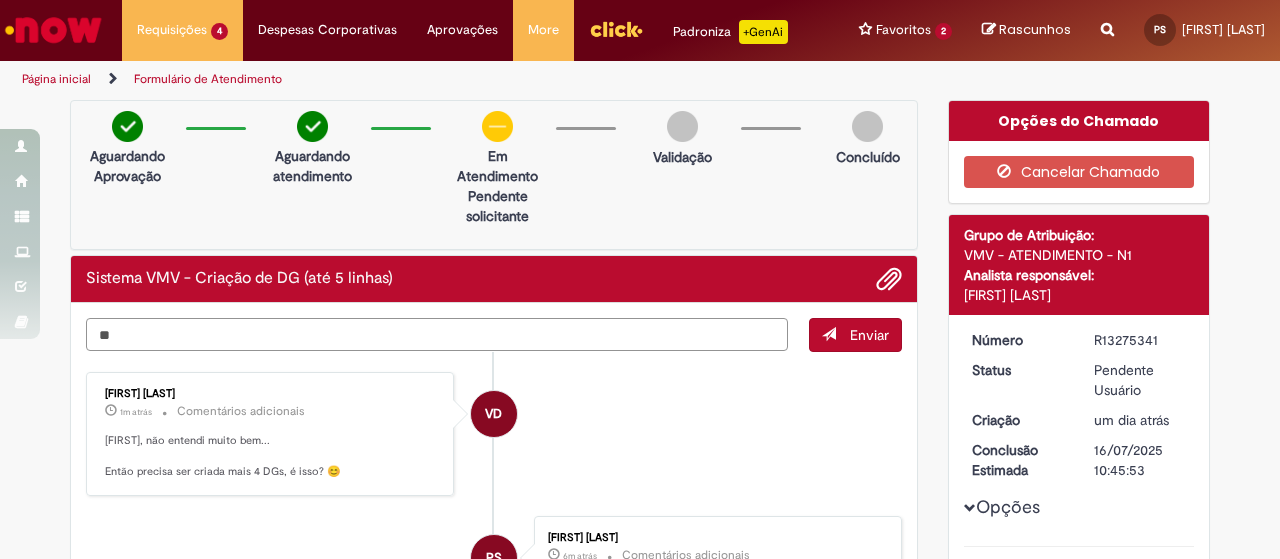 type on "*" 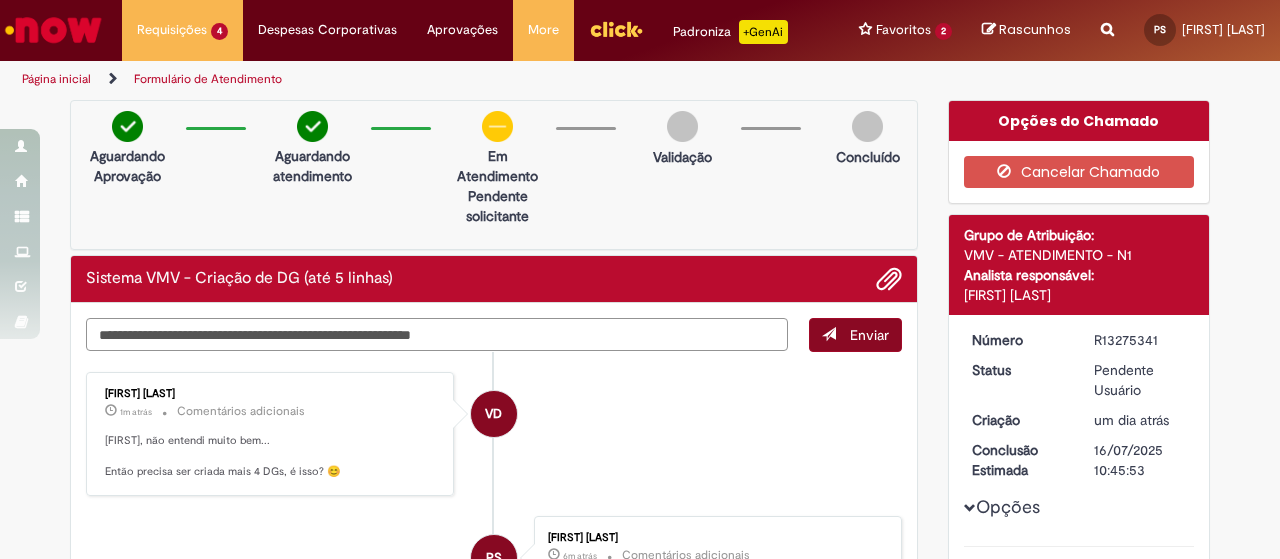 type on "**********" 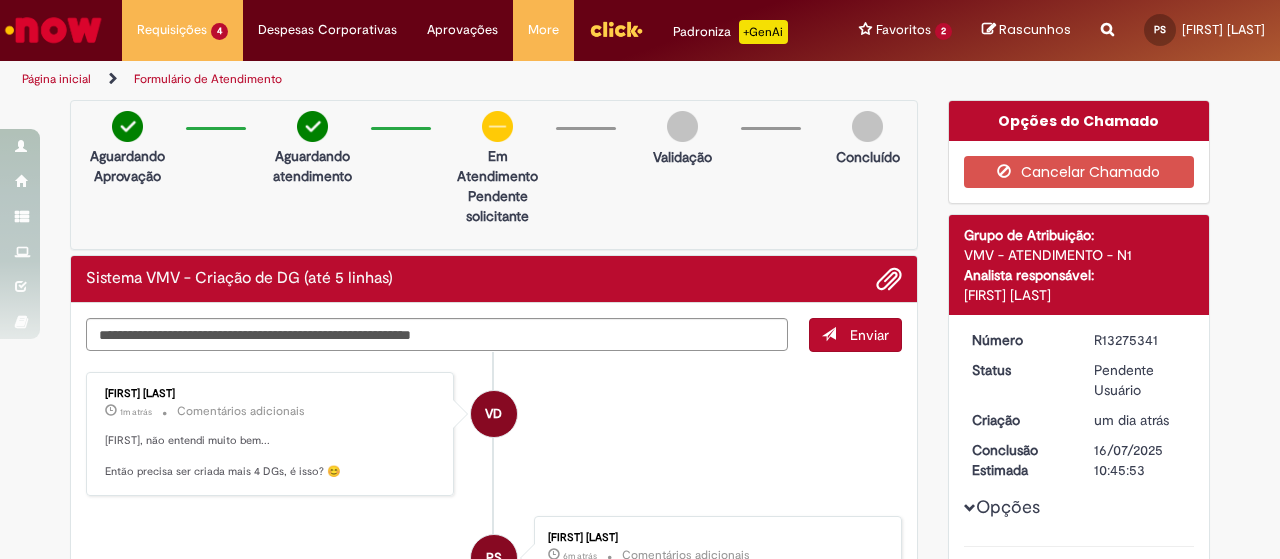 click on "Enviar" at bounding box center (869, 335) 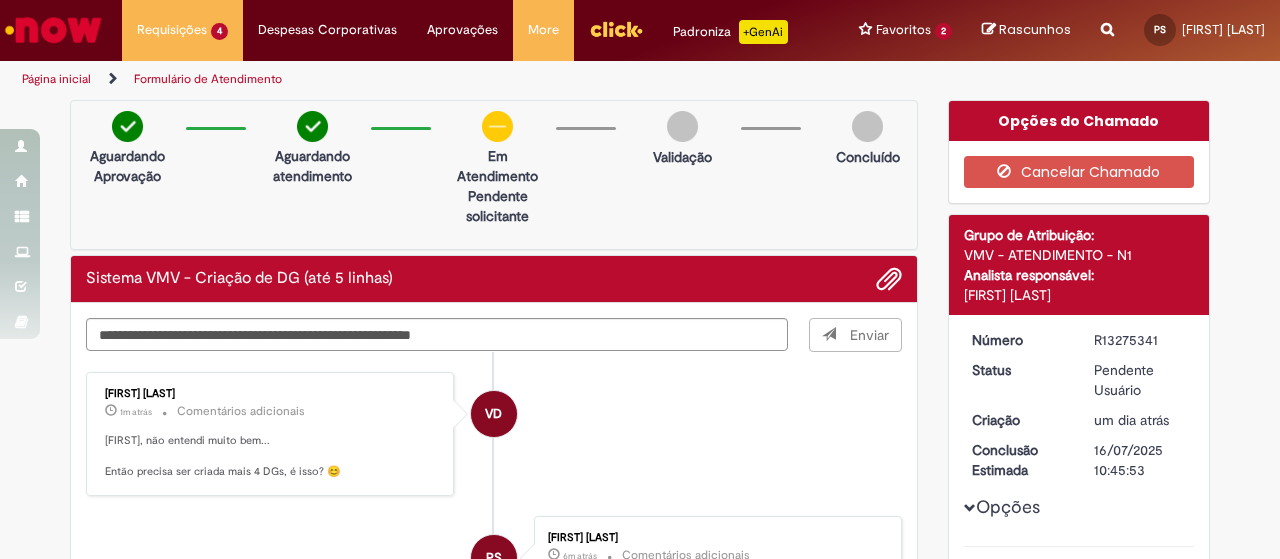 type 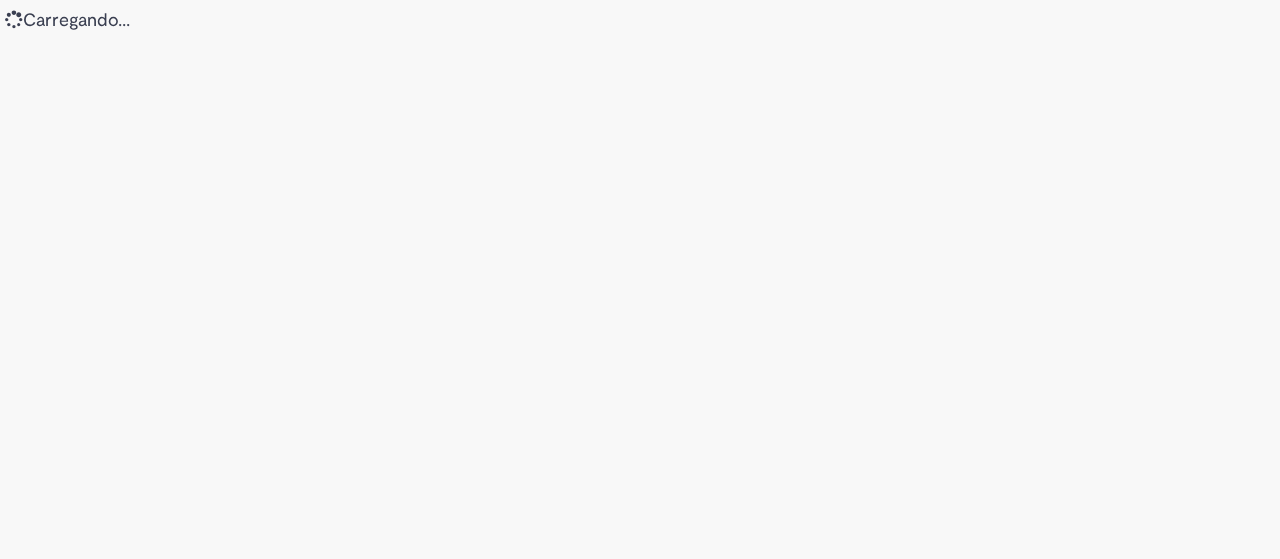 scroll, scrollTop: 0, scrollLeft: 0, axis: both 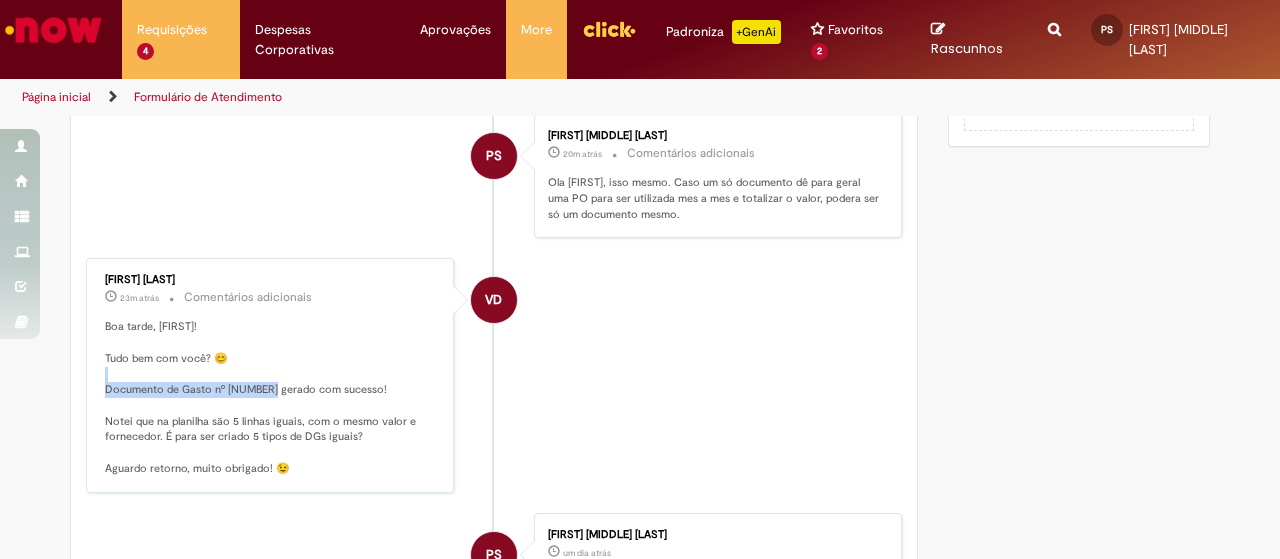 drag, startPoint x: 96, startPoint y: 361, endPoint x: 270, endPoint y: 363, distance: 174.01149 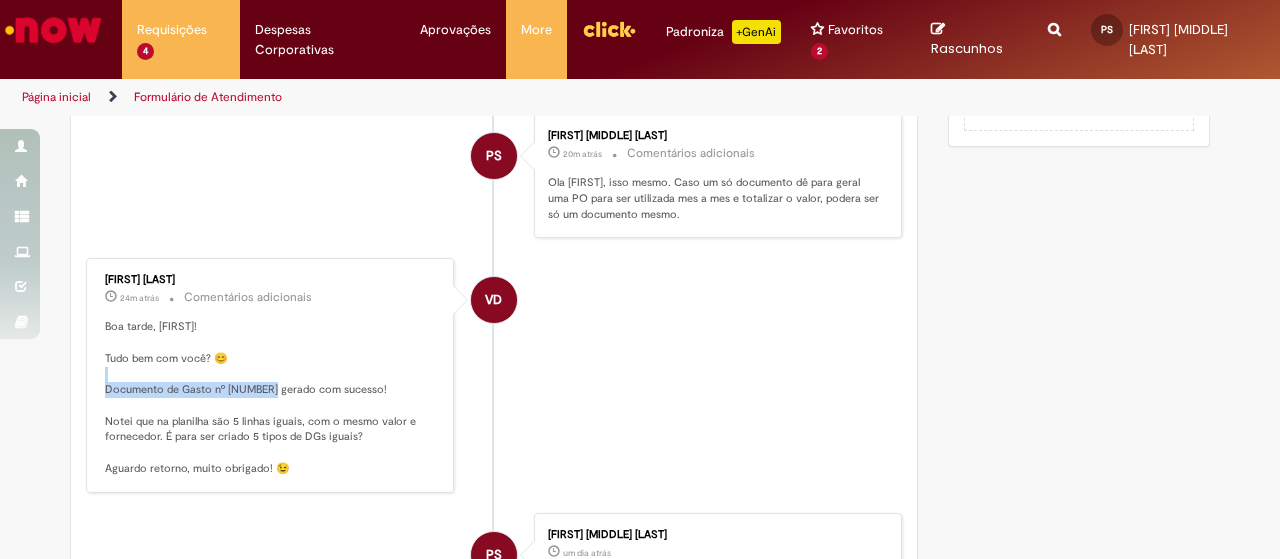 copy on "ocumento de Gasto nº [NUMBER]" 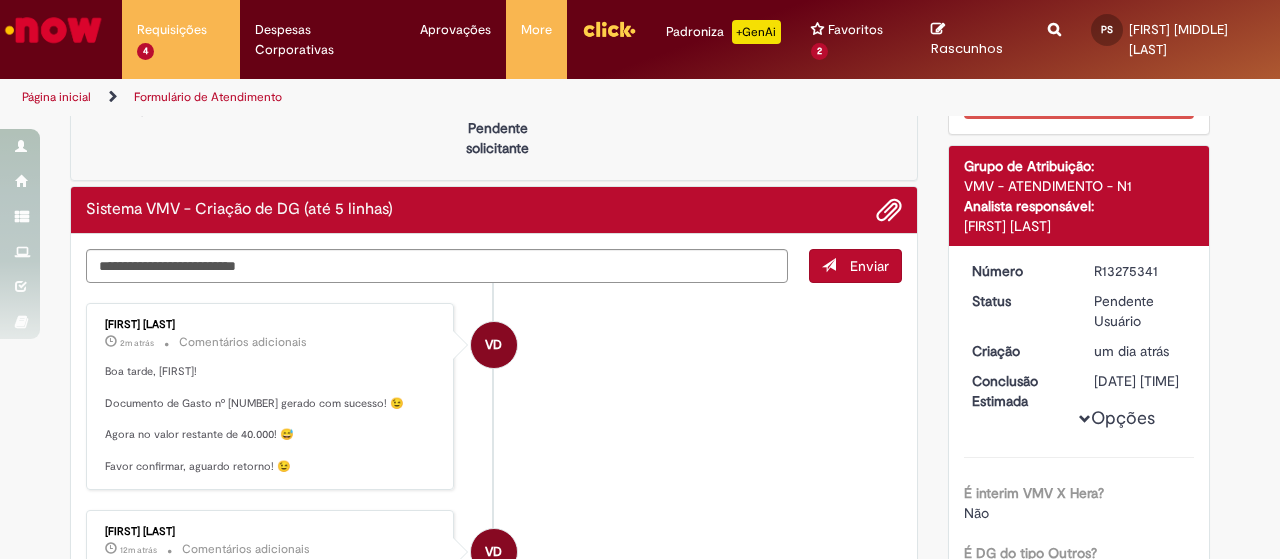scroll, scrollTop: 0, scrollLeft: 0, axis: both 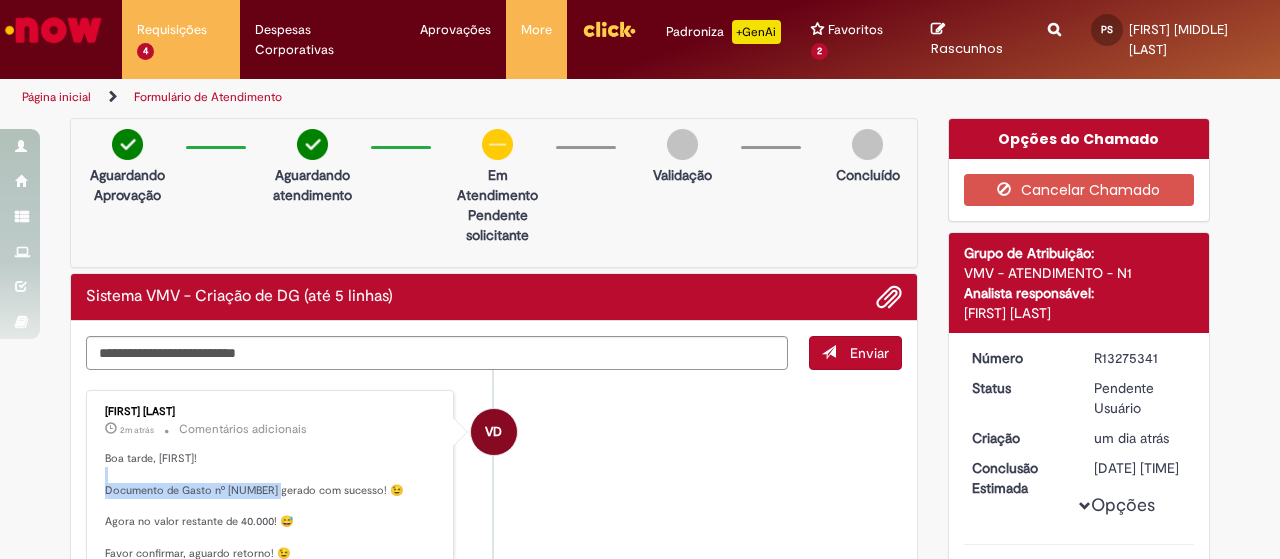 drag, startPoint x: 99, startPoint y: 469, endPoint x: 274, endPoint y: 472, distance: 175.02571 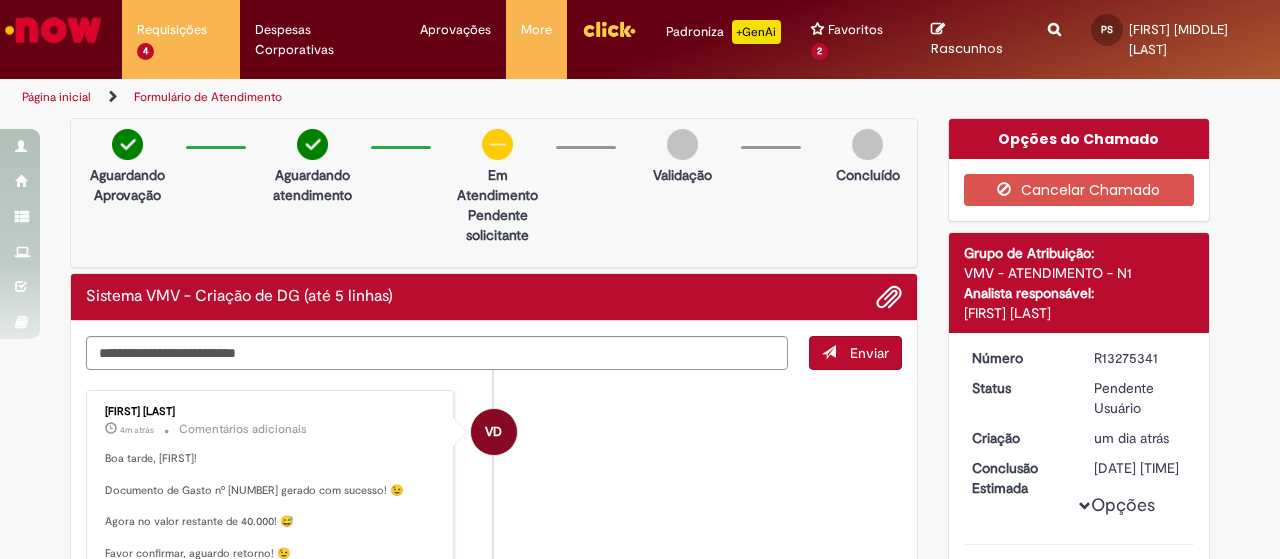 click on "VD
Vitor DaSilva
4m atrás 4 minutos atrás     Comentários adicionais
Boa tarde, Paloma!
Documento de Gasto nº 202479856 gerado com sucesso! 😉
Agora no valor restante de 40.000! 😅
Favor confirmar, aguardo retorno! 😉" at bounding box center (494, 483) 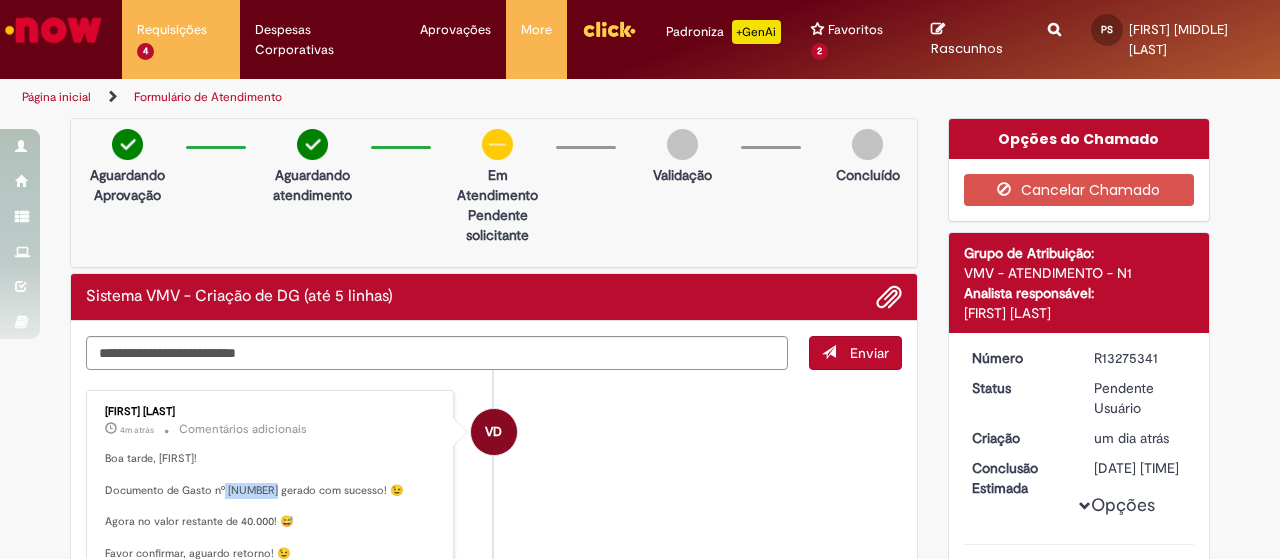 drag, startPoint x: 220, startPoint y: 469, endPoint x: 271, endPoint y: 468, distance: 51.009804 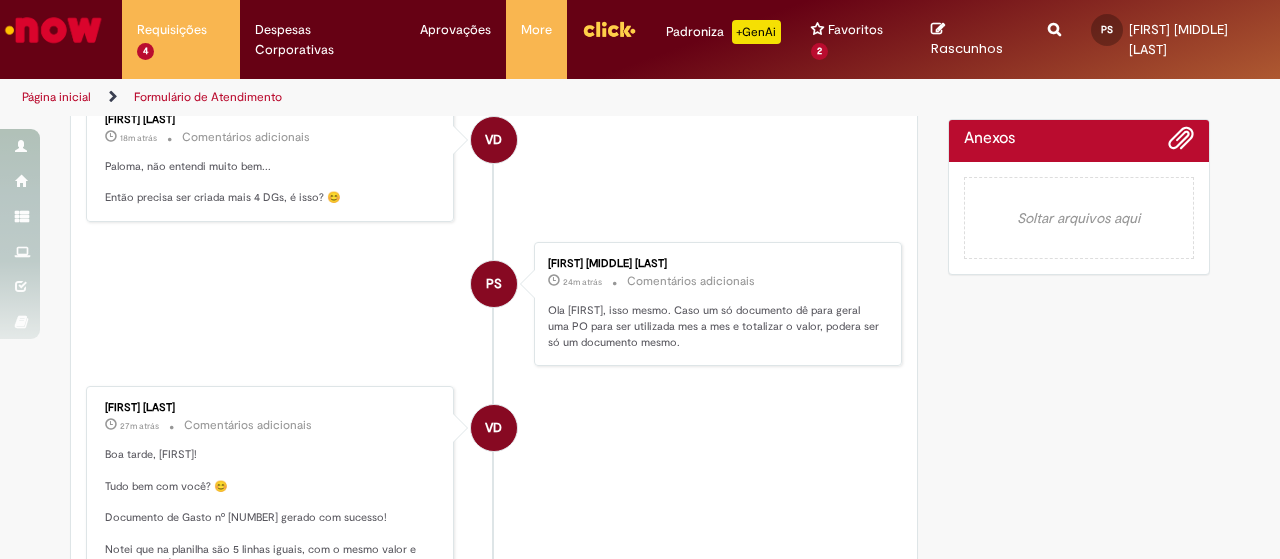 scroll, scrollTop: 900, scrollLeft: 0, axis: vertical 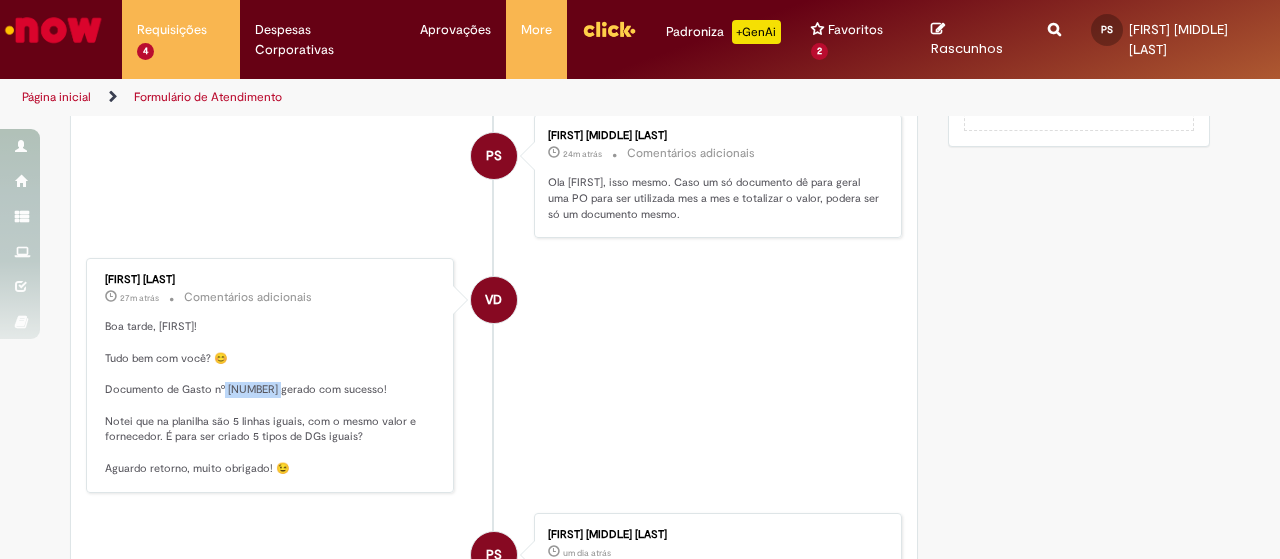 drag, startPoint x: 220, startPoint y: 359, endPoint x: 273, endPoint y: 355, distance: 53.15073 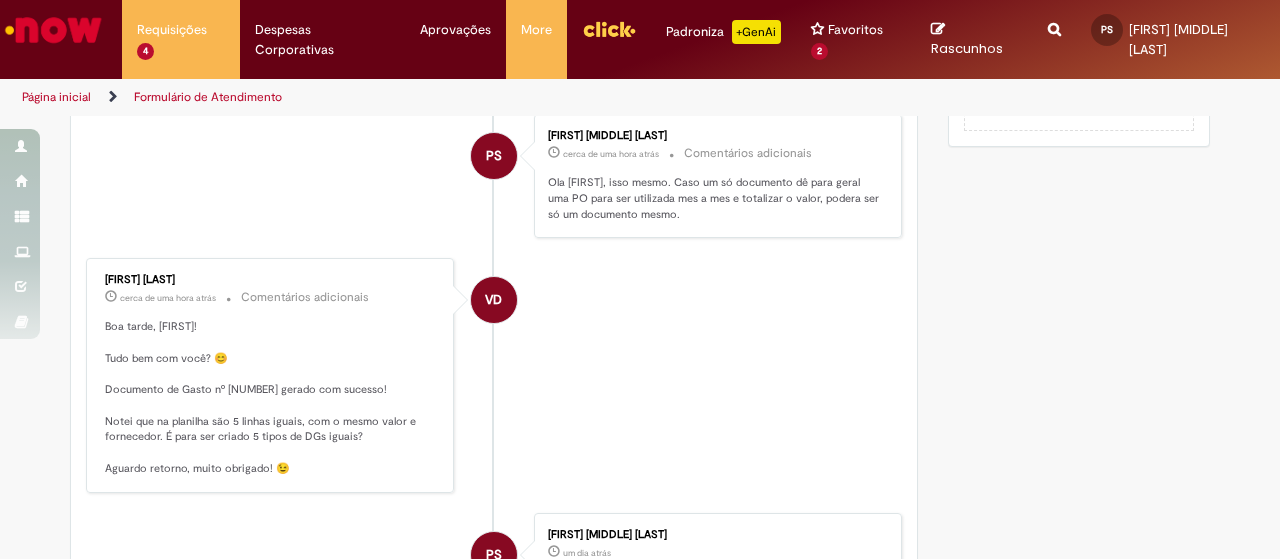 click on "PS
Paloma Chryssie Silva
cerca de uma hora atrás cerca de uma hora atrás     Comentários adicionais
Ola Vitor, isso mesmo. Caso um só documento dê para geral uma PO para ser utilizada mes a mes e totalizar o valor, podera ser só um documento mesmo." at bounding box center [494, 176] 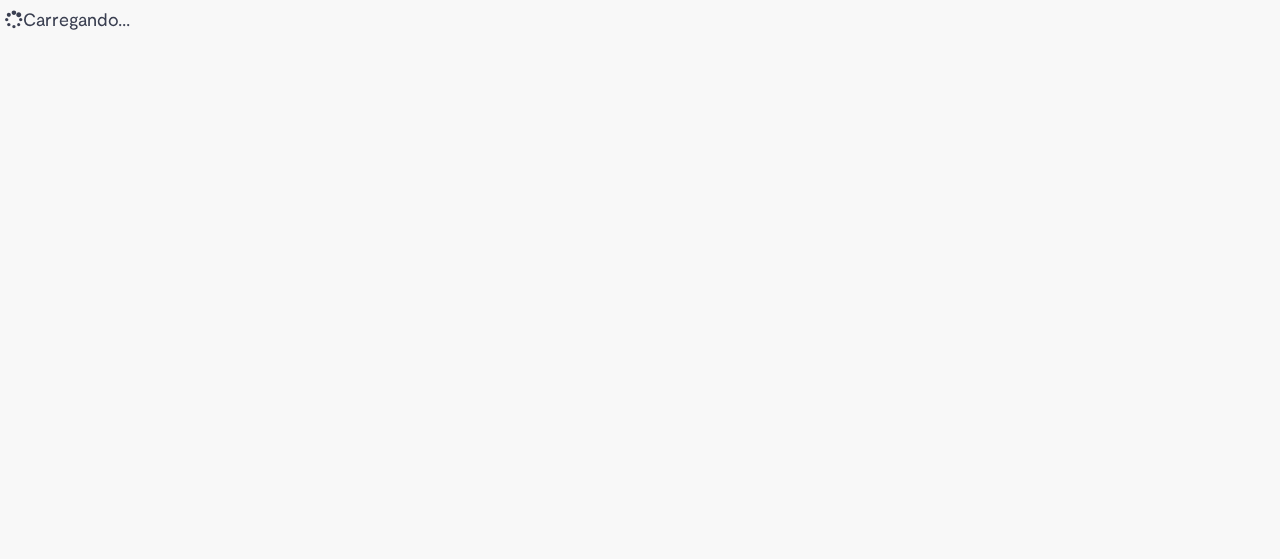 scroll, scrollTop: 0, scrollLeft: 0, axis: both 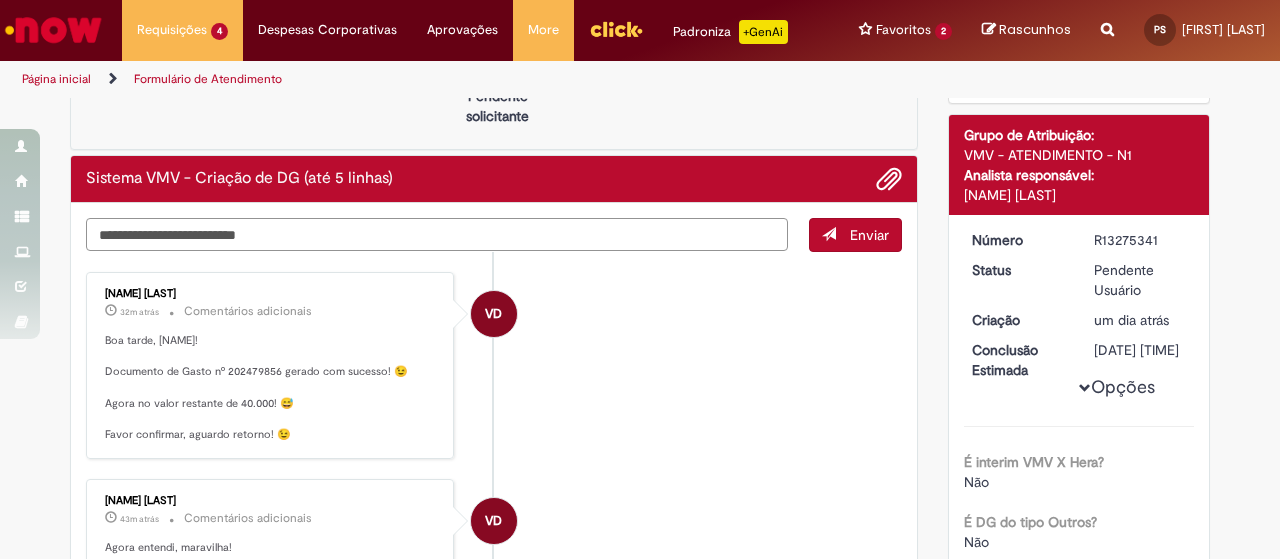 click at bounding box center (437, 234) 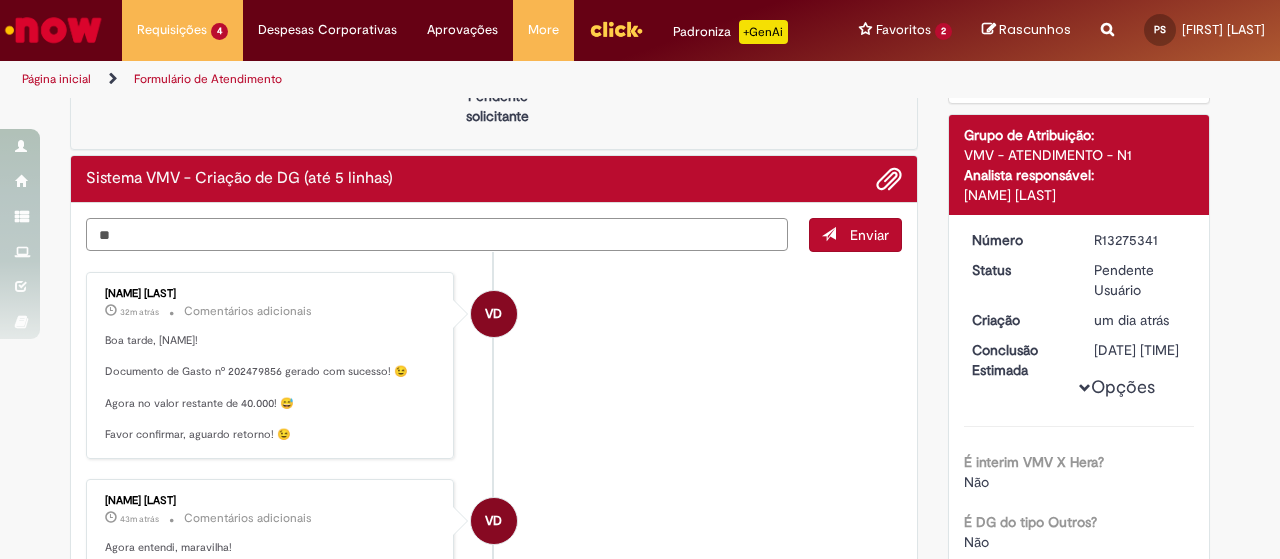 type on "*" 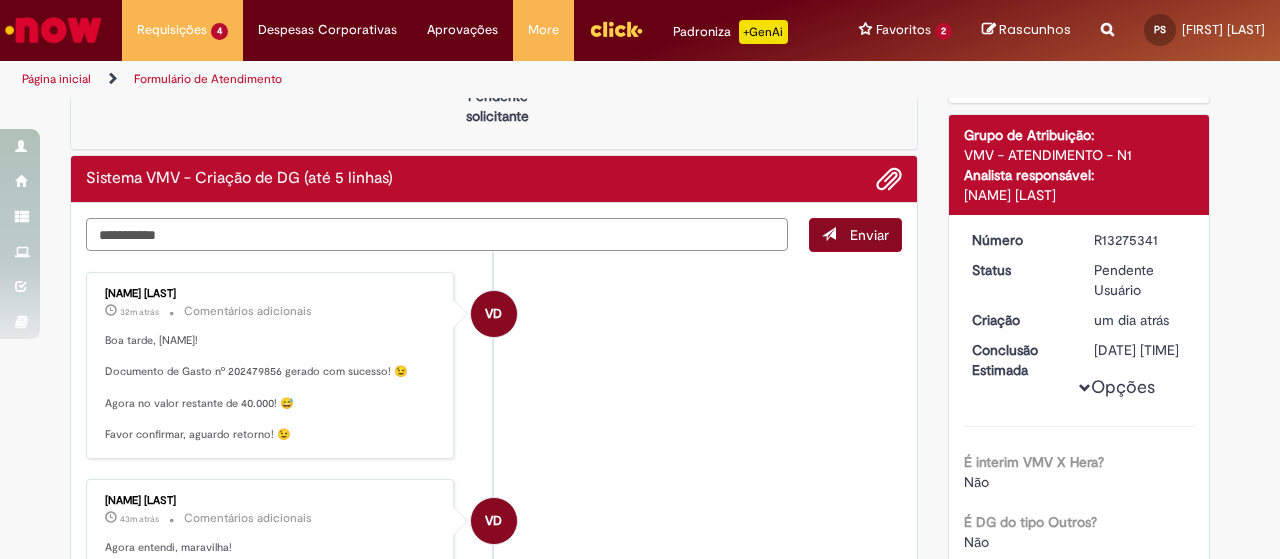 type on "**********" 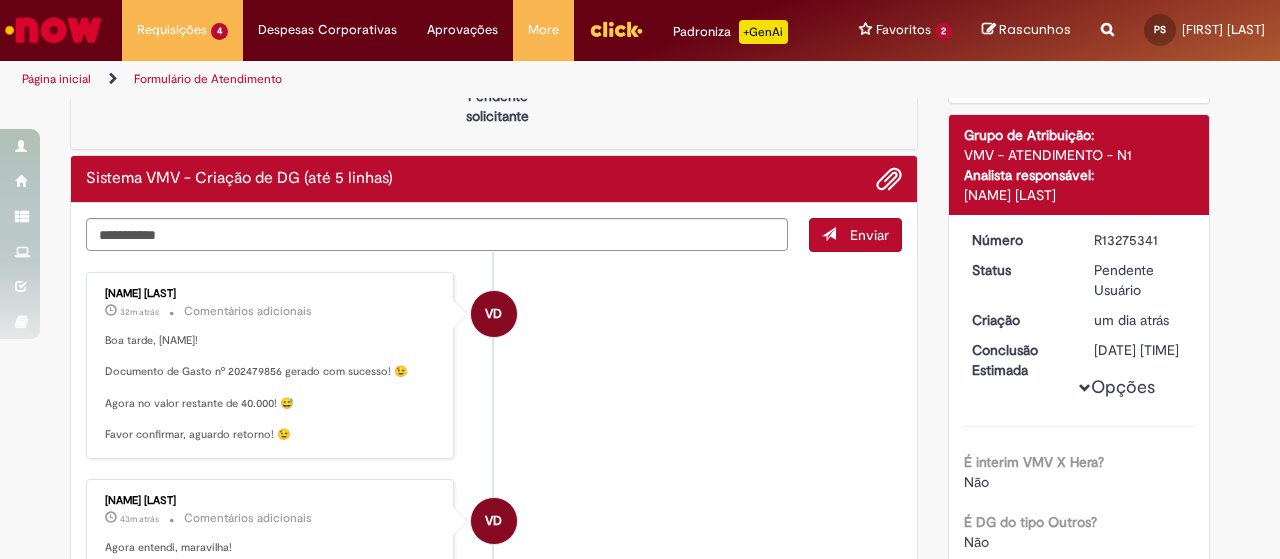 drag, startPoint x: 862, startPoint y: 240, endPoint x: 847, endPoint y: 264, distance: 28.301943 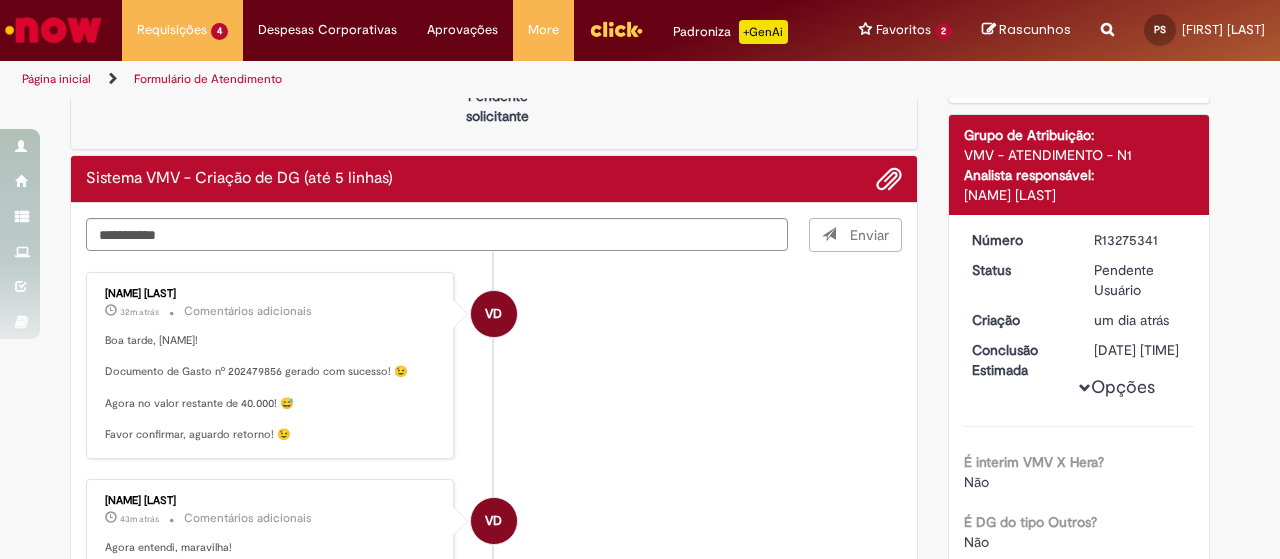 type 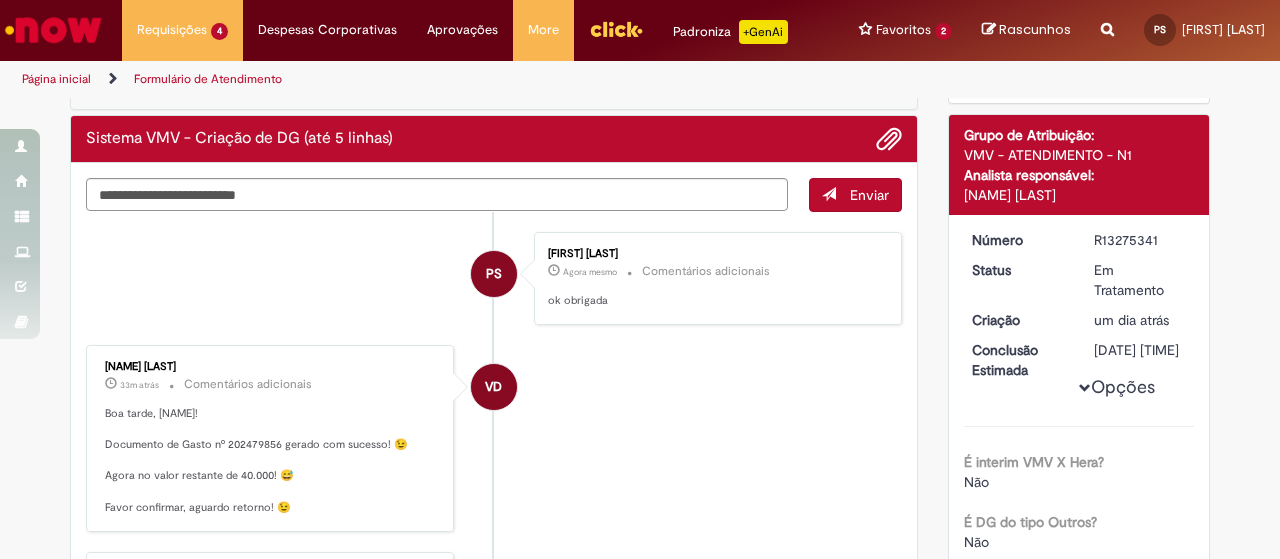 scroll, scrollTop: 0, scrollLeft: 0, axis: both 